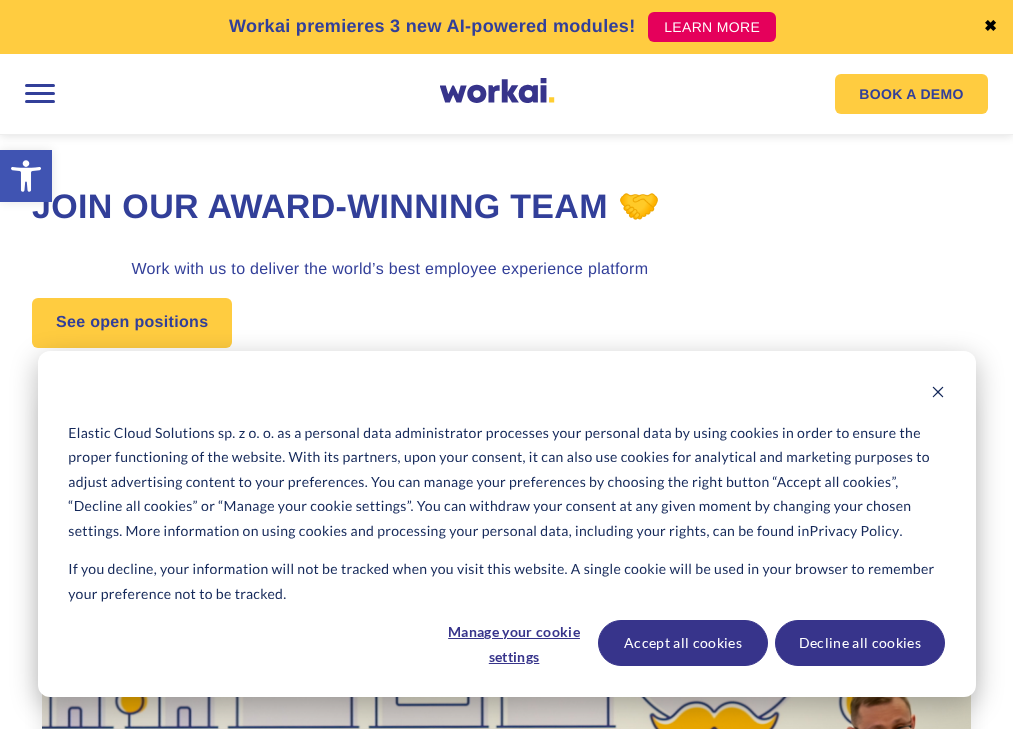 scroll, scrollTop: 2086, scrollLeft: 0, axis: vertical 